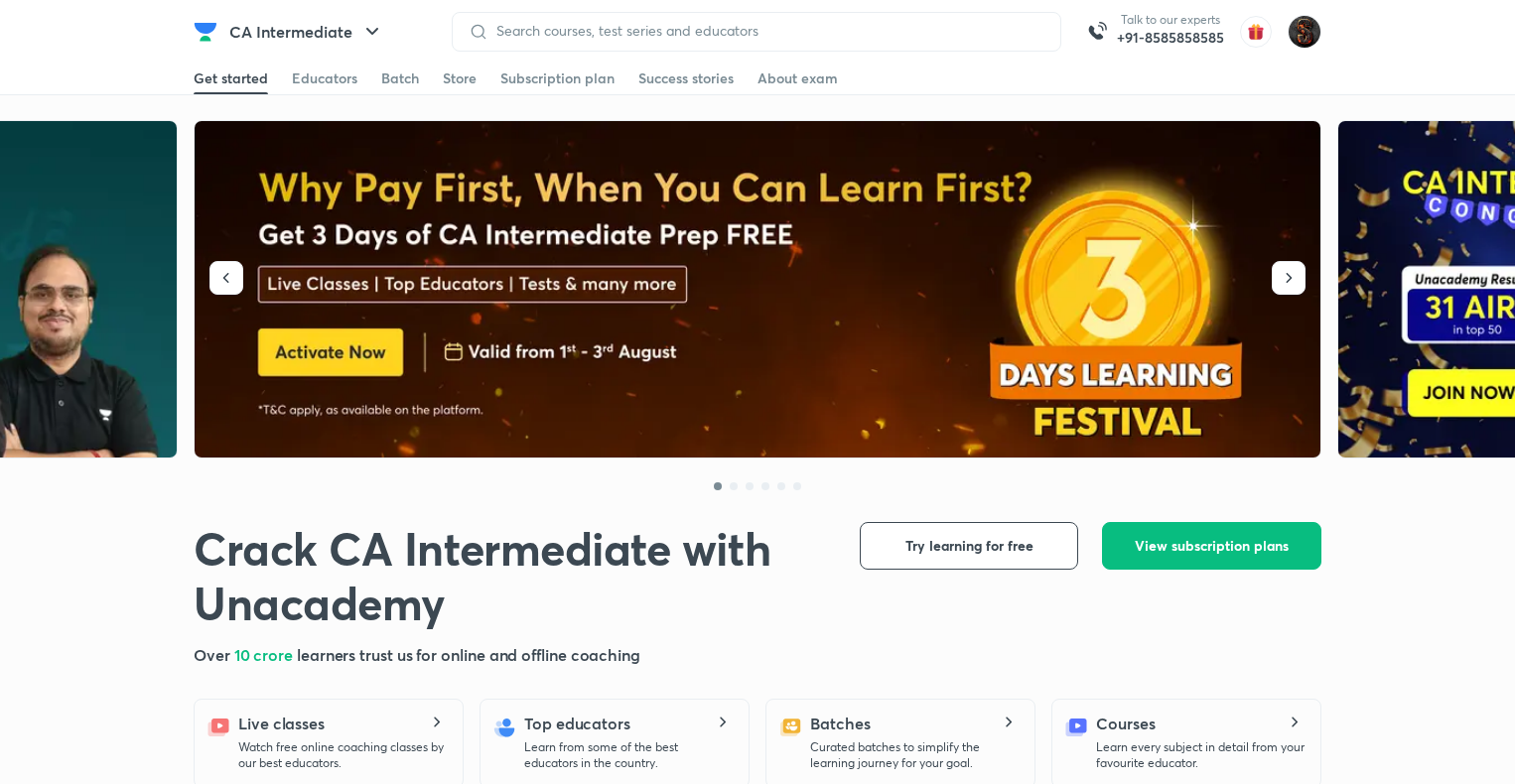 scroll, scrollTop: 0, scrollLeft: 0, axis: both 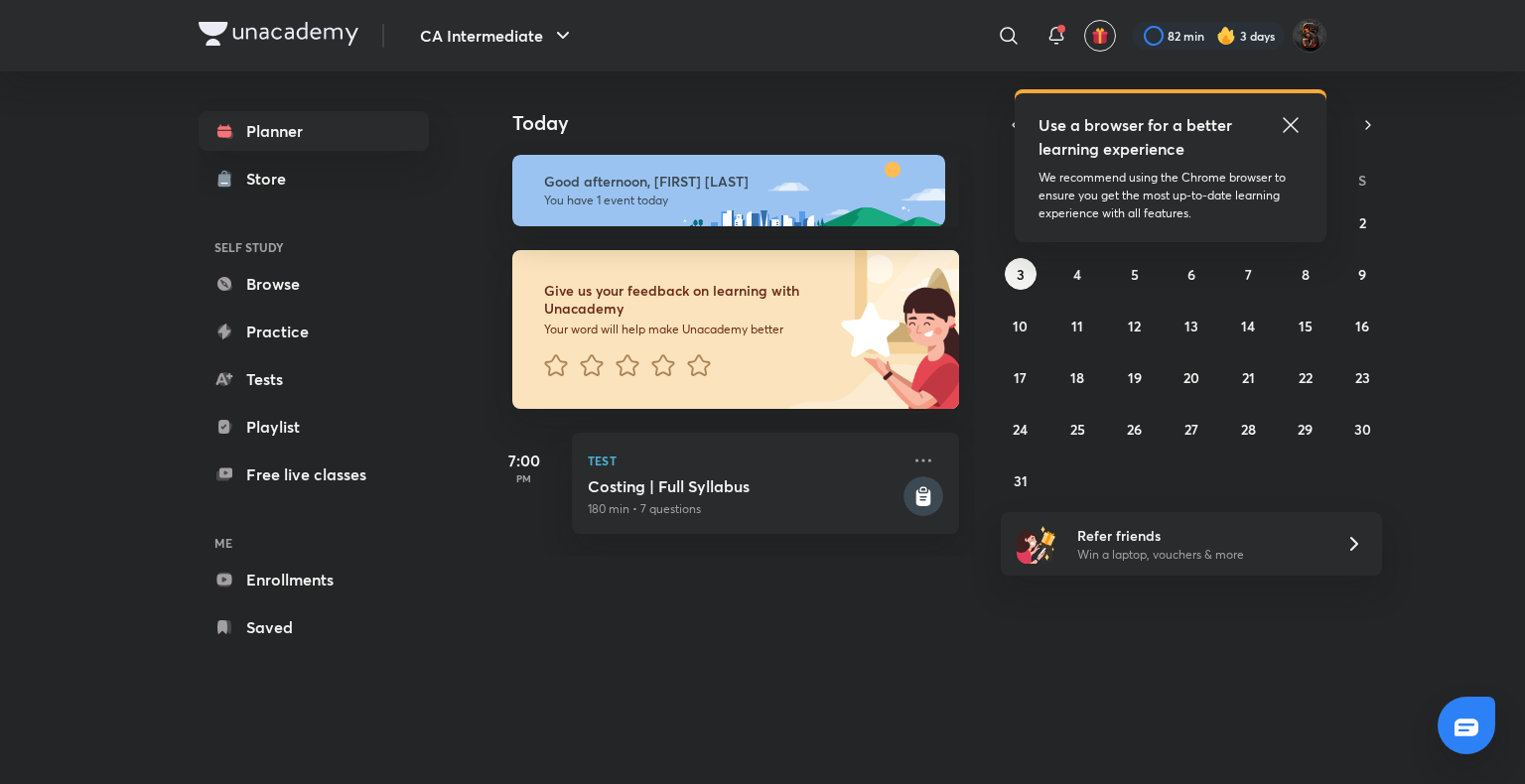 drag, startPoint x: 0, startPoint y: 0, endPoint x: 844, endPoint y: 389, distance: 929.3315 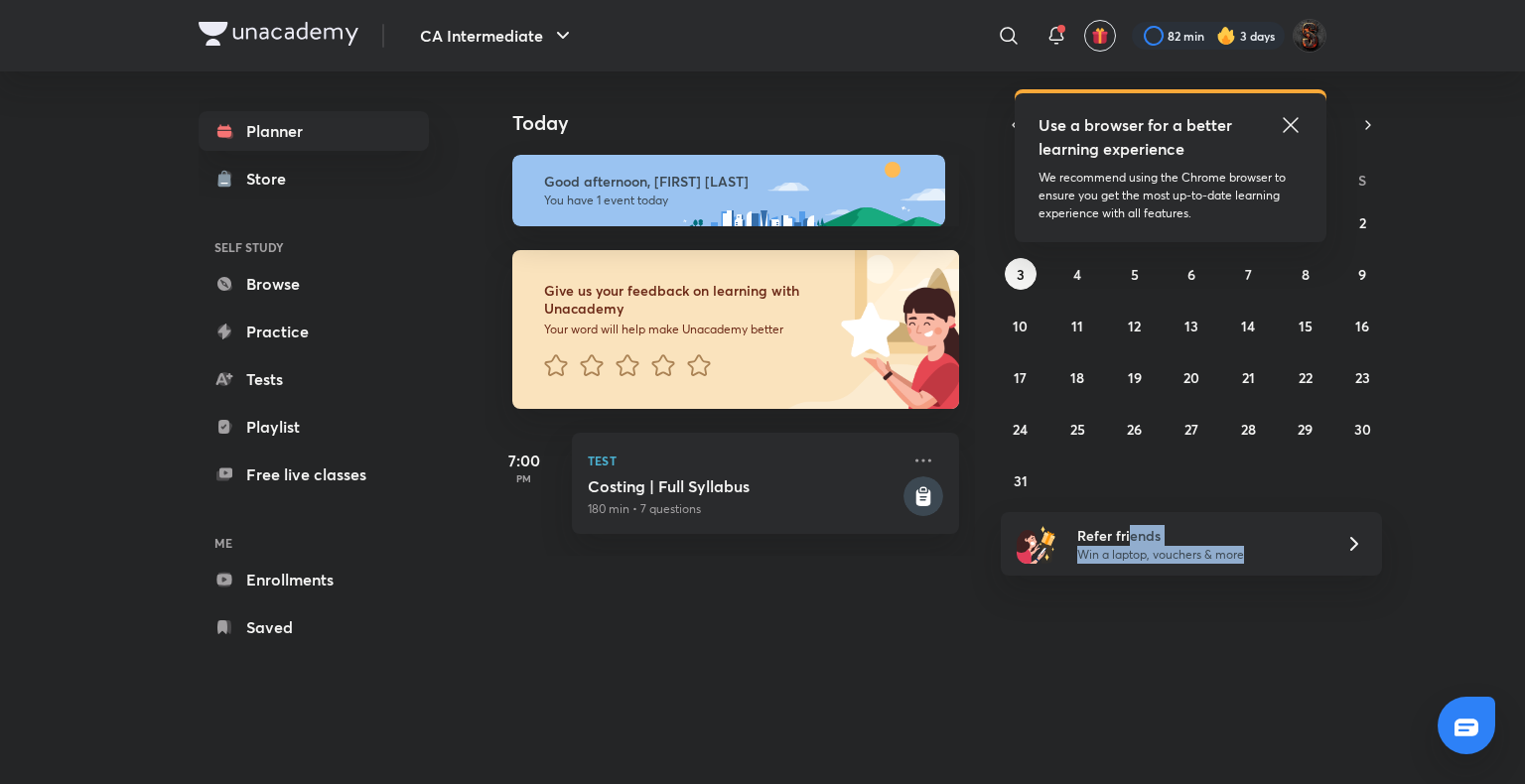 drag, startPoint x: 1131, startPoint y: 513, endPoint x: 1266, endPoint y: 566, distance: 145.03103 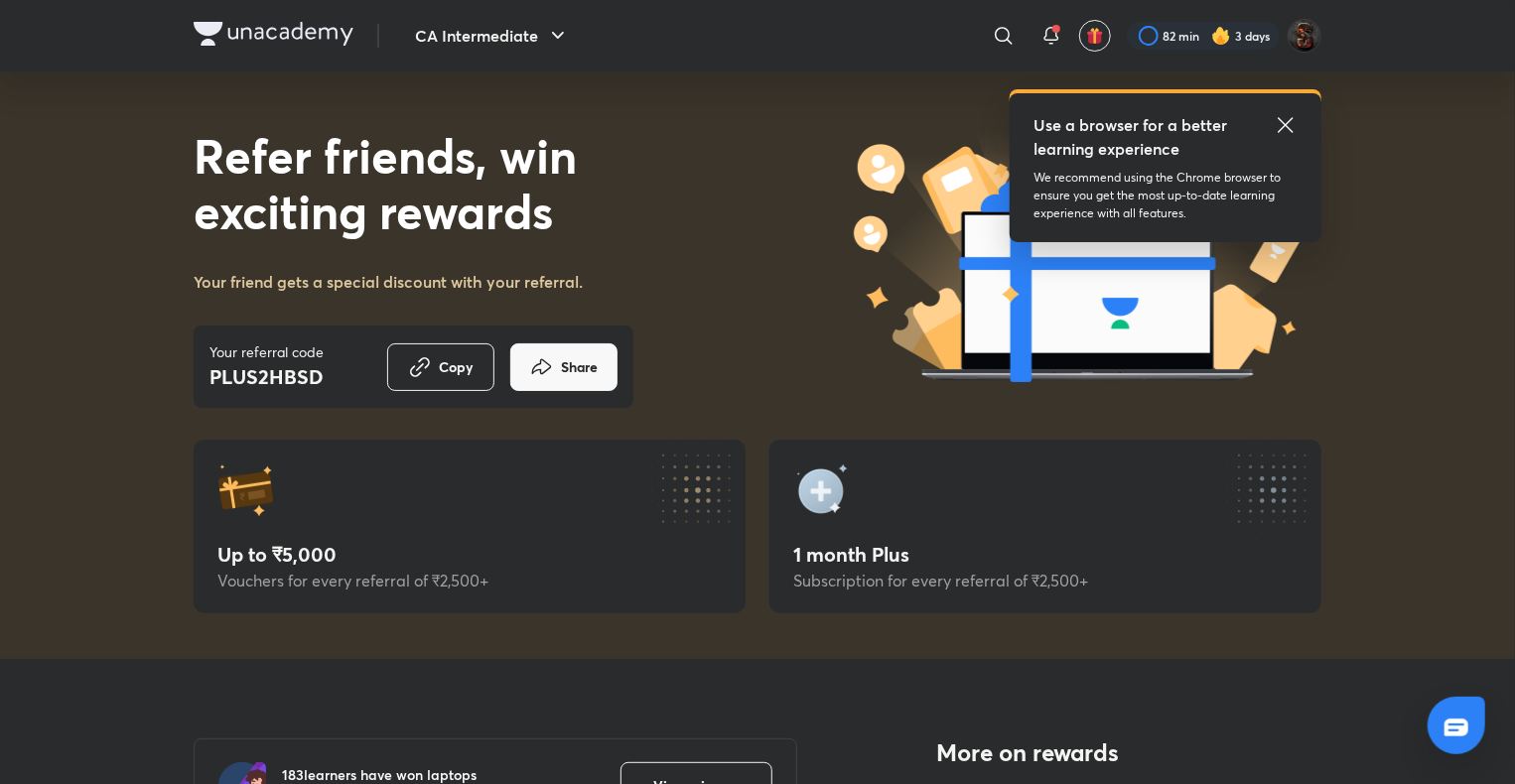 click 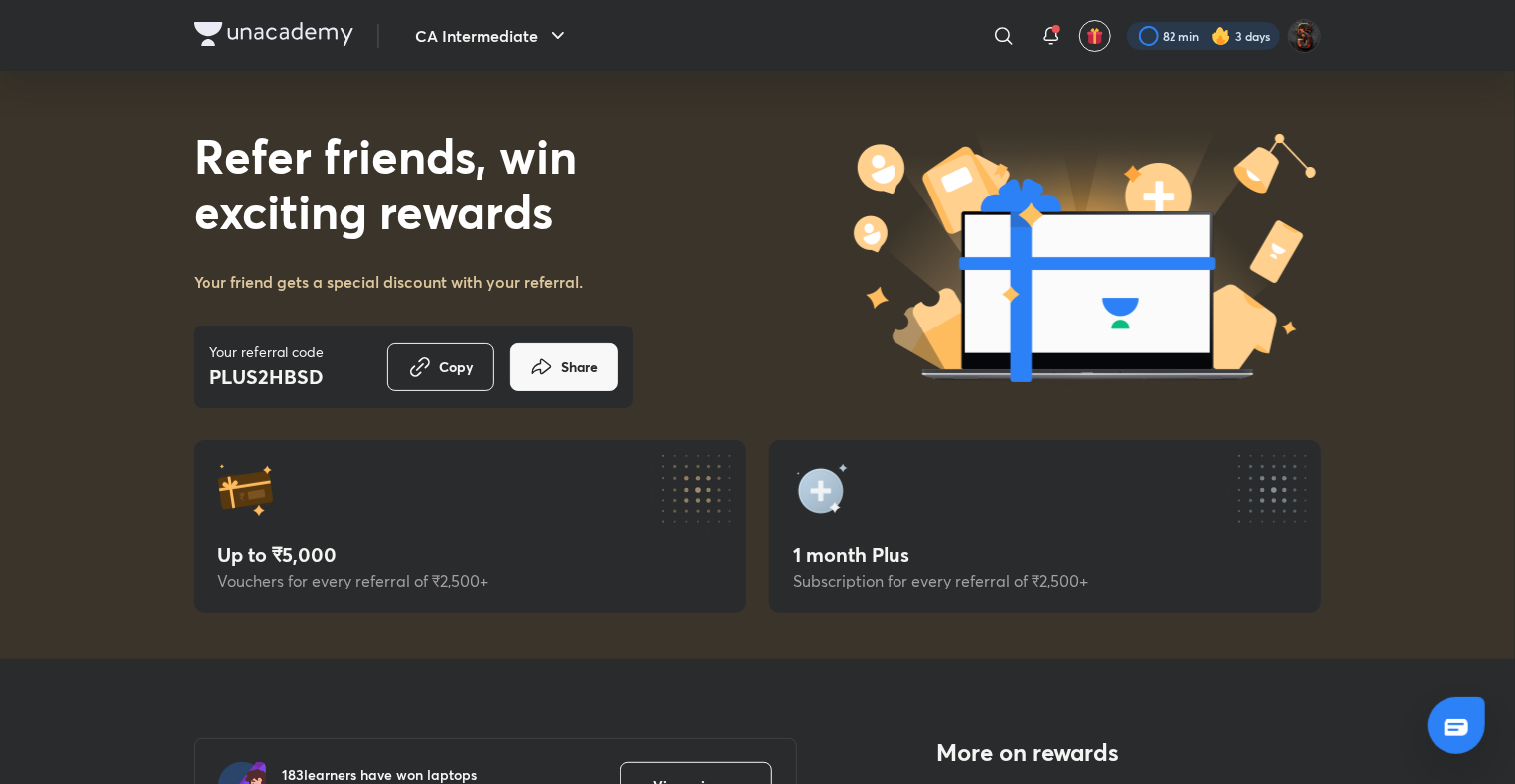 click at bounding box center (1203, 36) 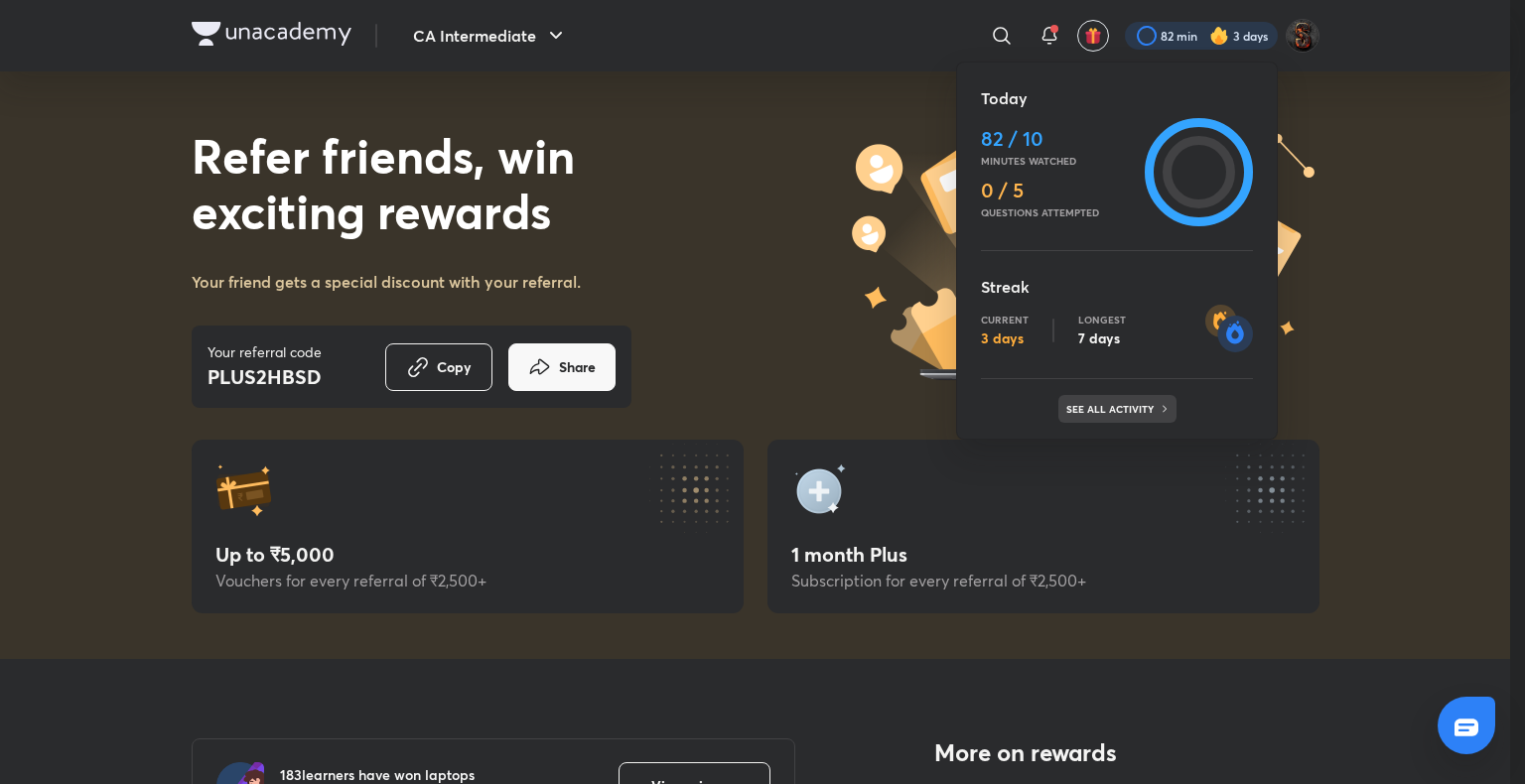 click on "See all activity" at bounding box center [1112, 409] 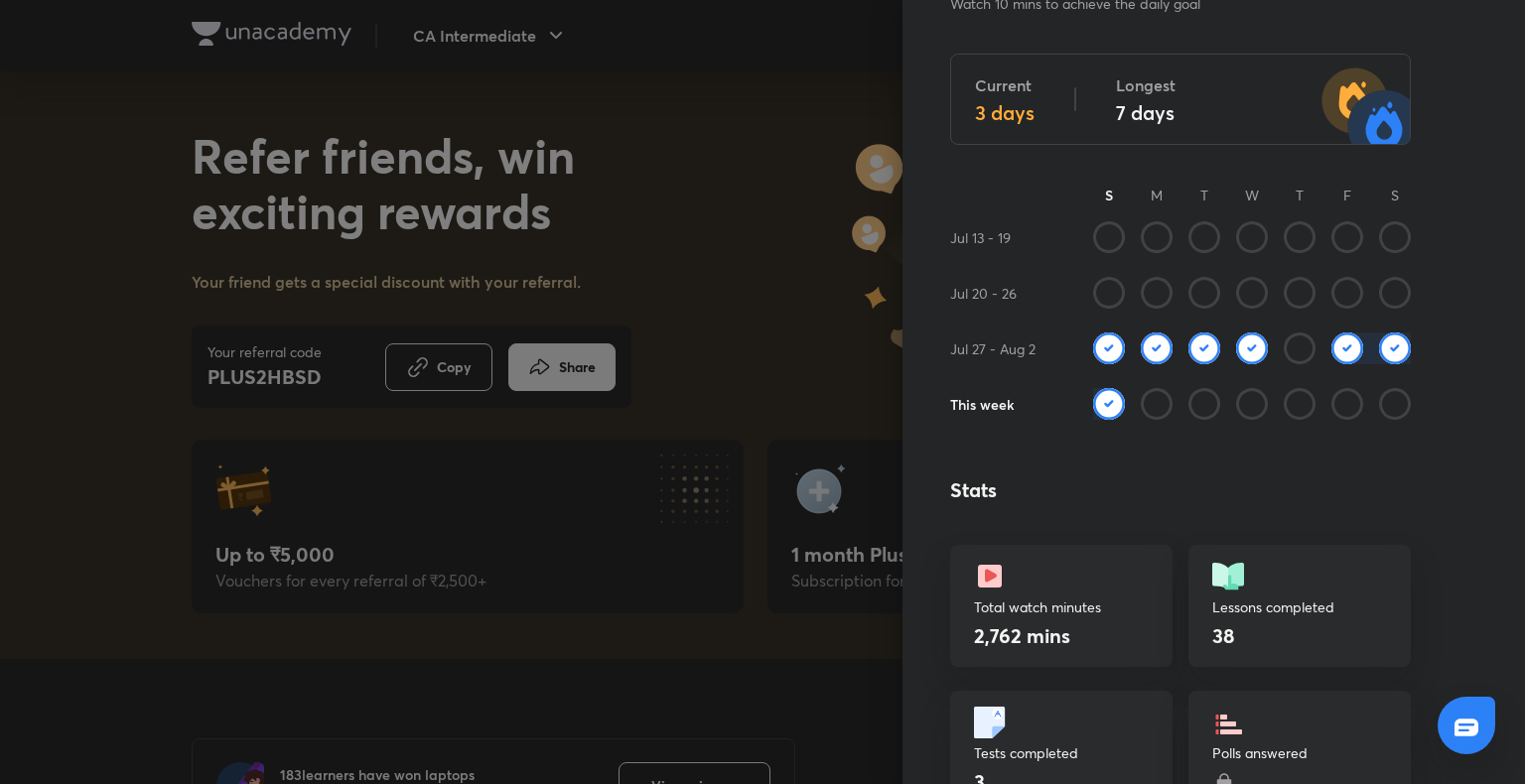 scroll, scrollTop: 202, scrollLeft: 0, axis: vertical 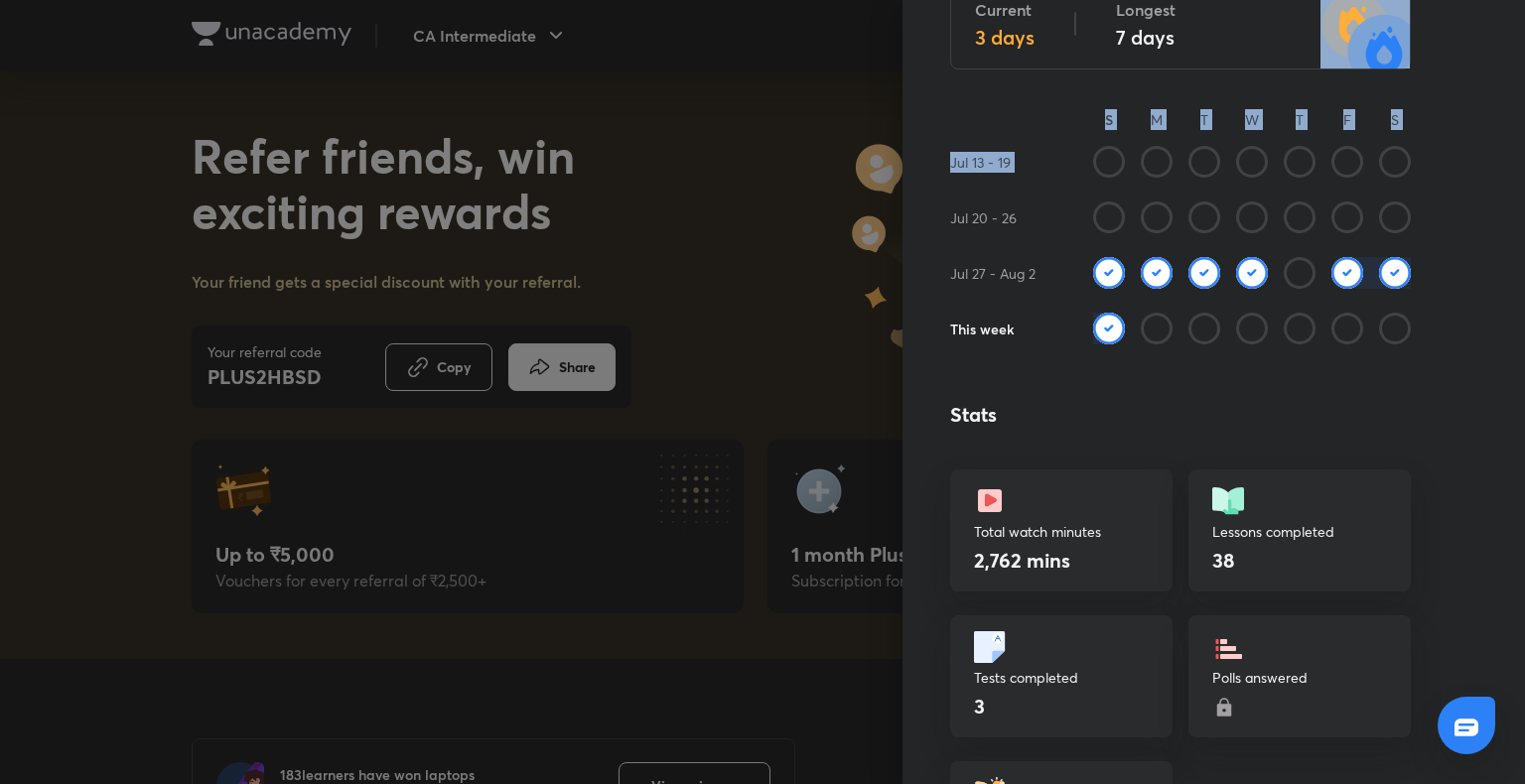 drag, startPoint x: 1289, startPoint y: 47, endPoint x: 1189, endPoint y: 204, distance: 186.14242 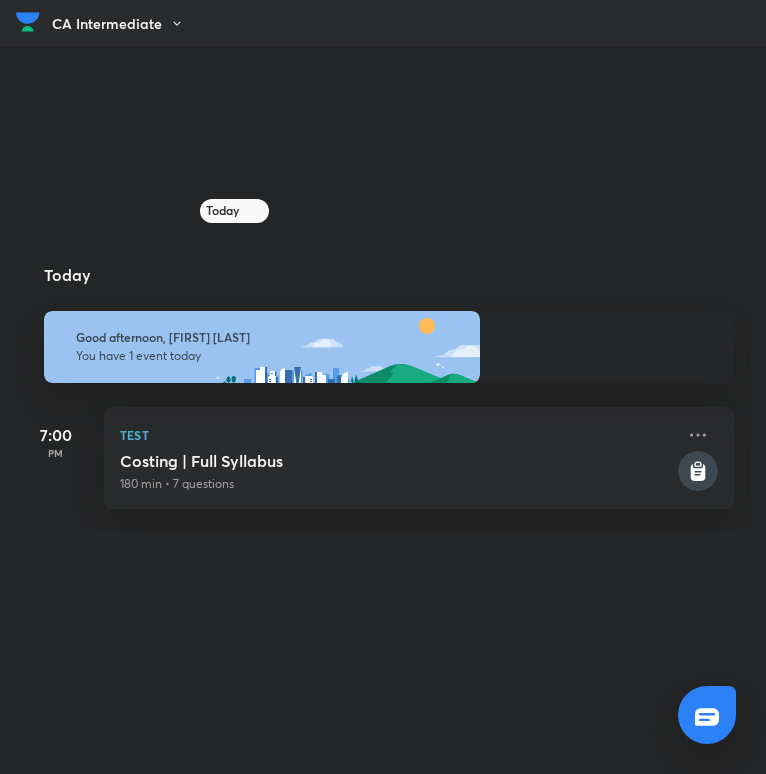 scroll, scrollTop: 0, scrollLeft: 0, axis: both 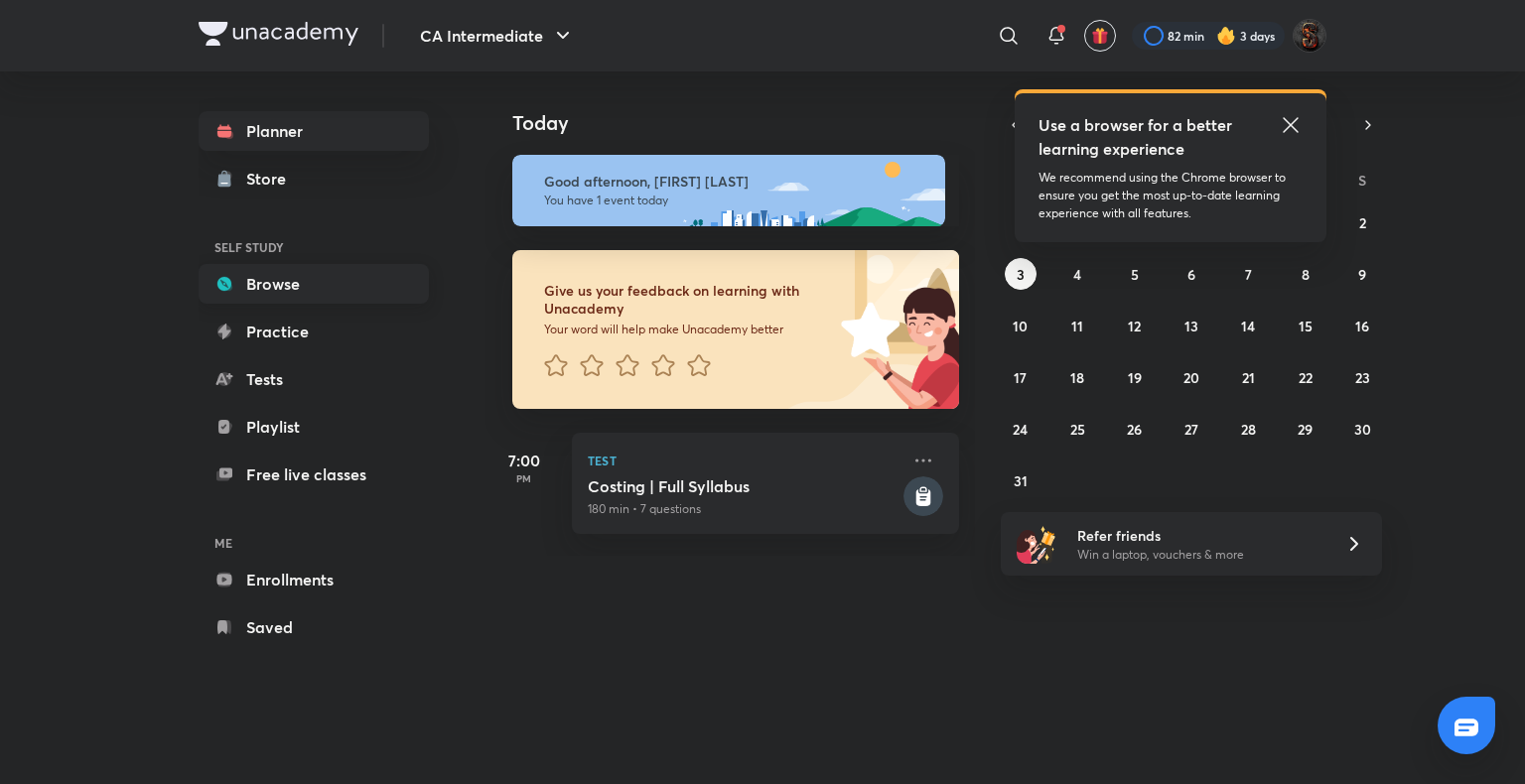 click on "Browse" at bounding box center [314, 284] 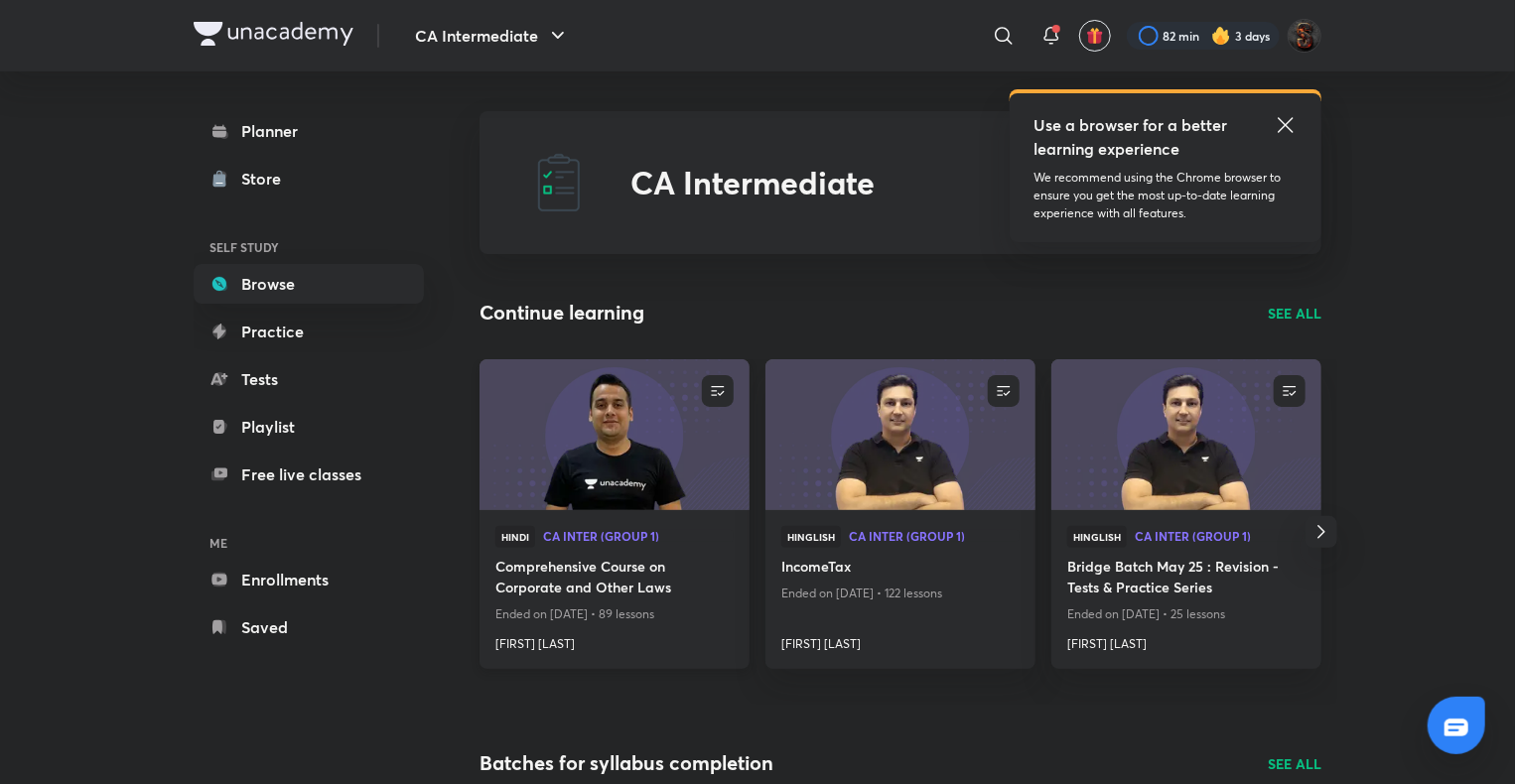 click at bounding box center (614, 434) 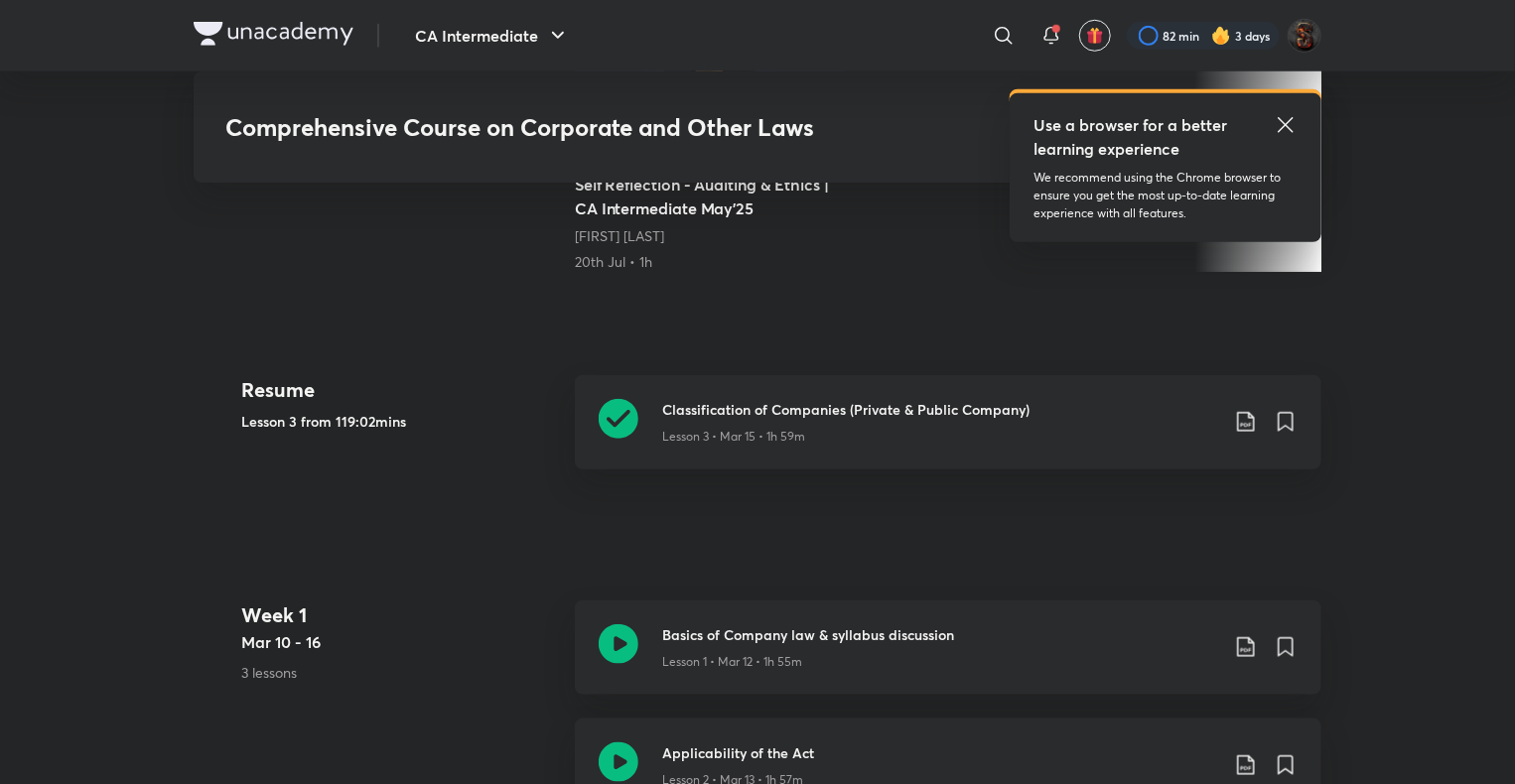 scroll, scrollTop: 768, scrollLeft: 0, axis: vertical 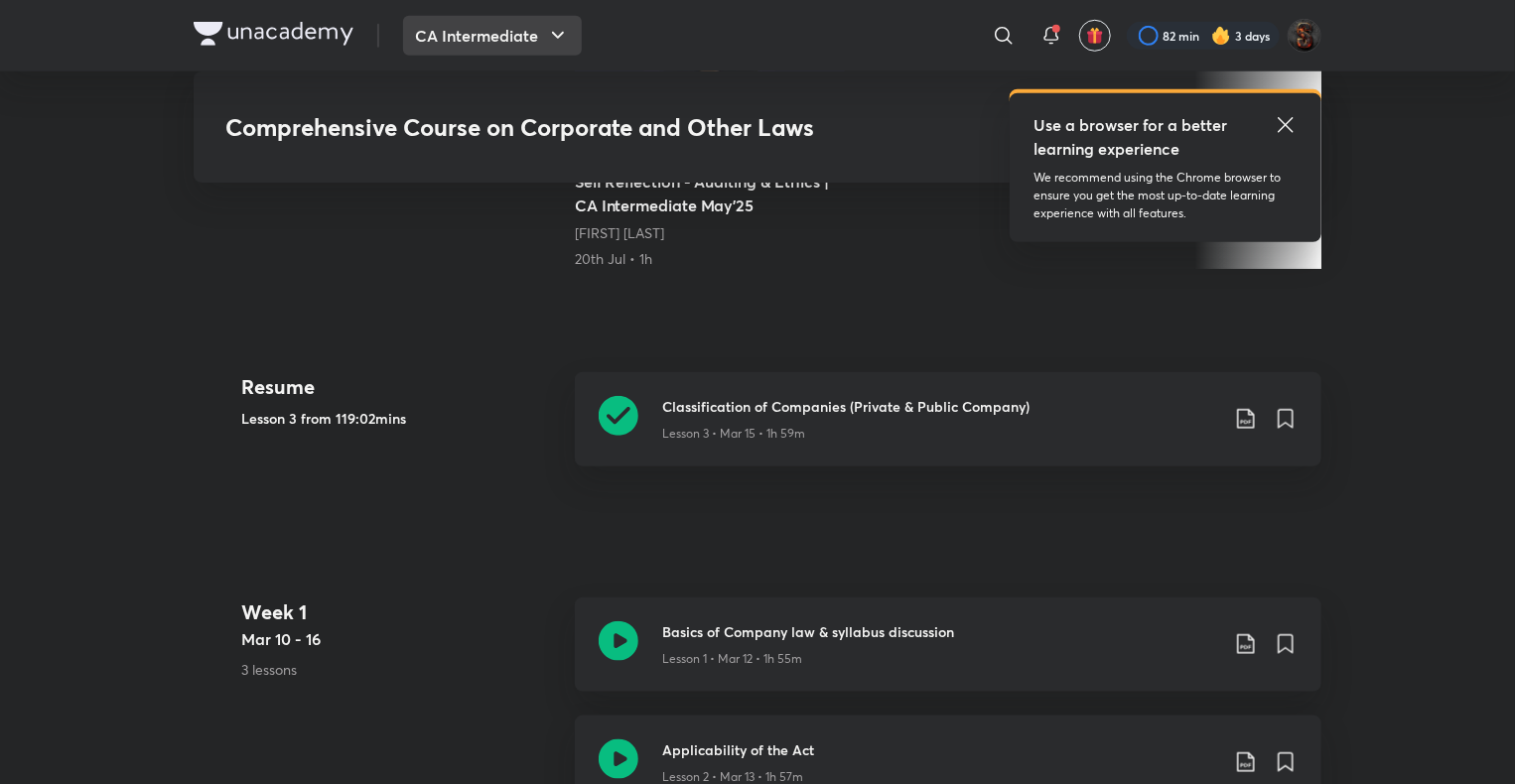 click on "CA Intermediate" at bounding box center (492, 36) 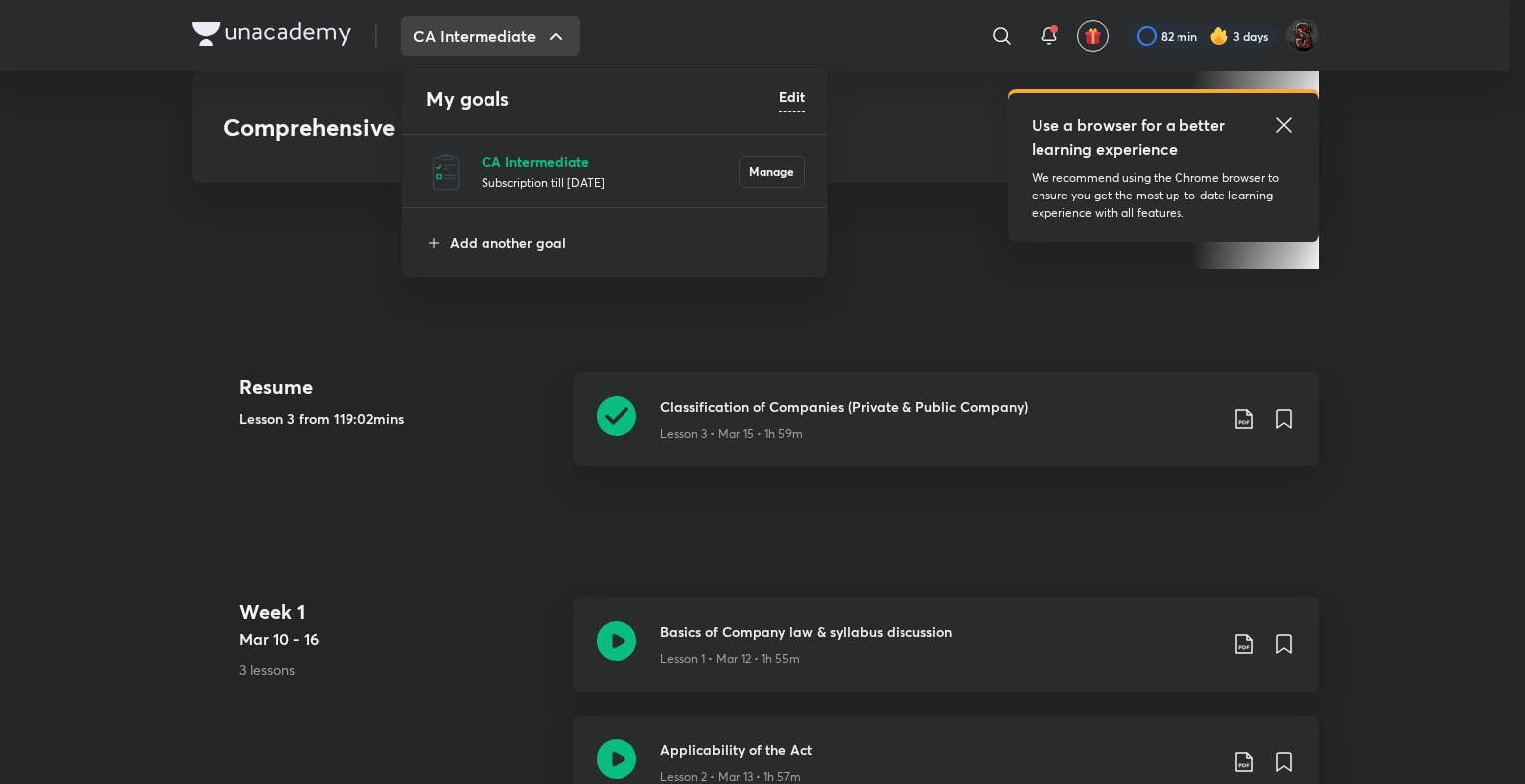 click on "CA Intermediate" at bounding box center [610, 161] 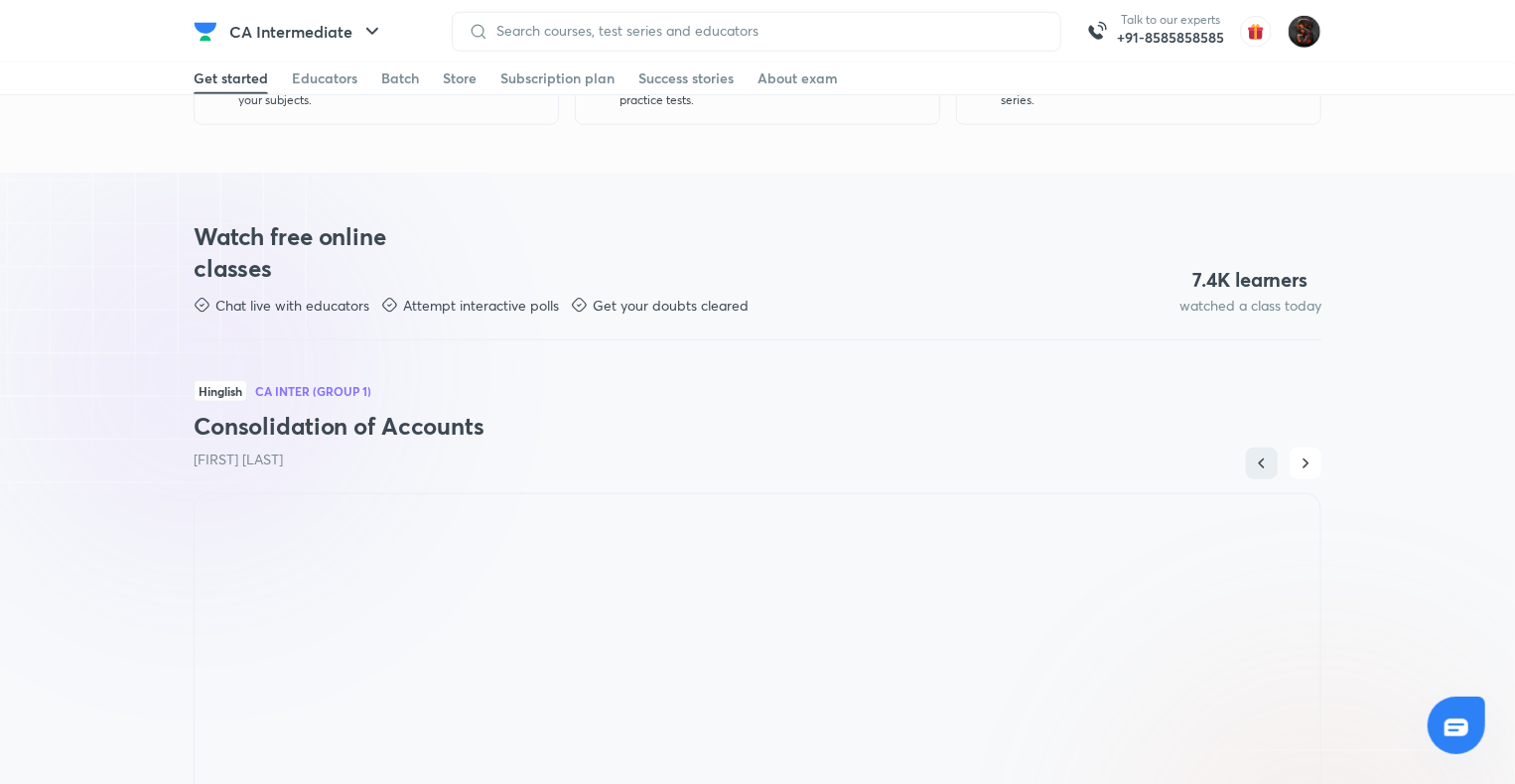 scroll, scrollTop: 0, scrollLeft: 0, axis: both 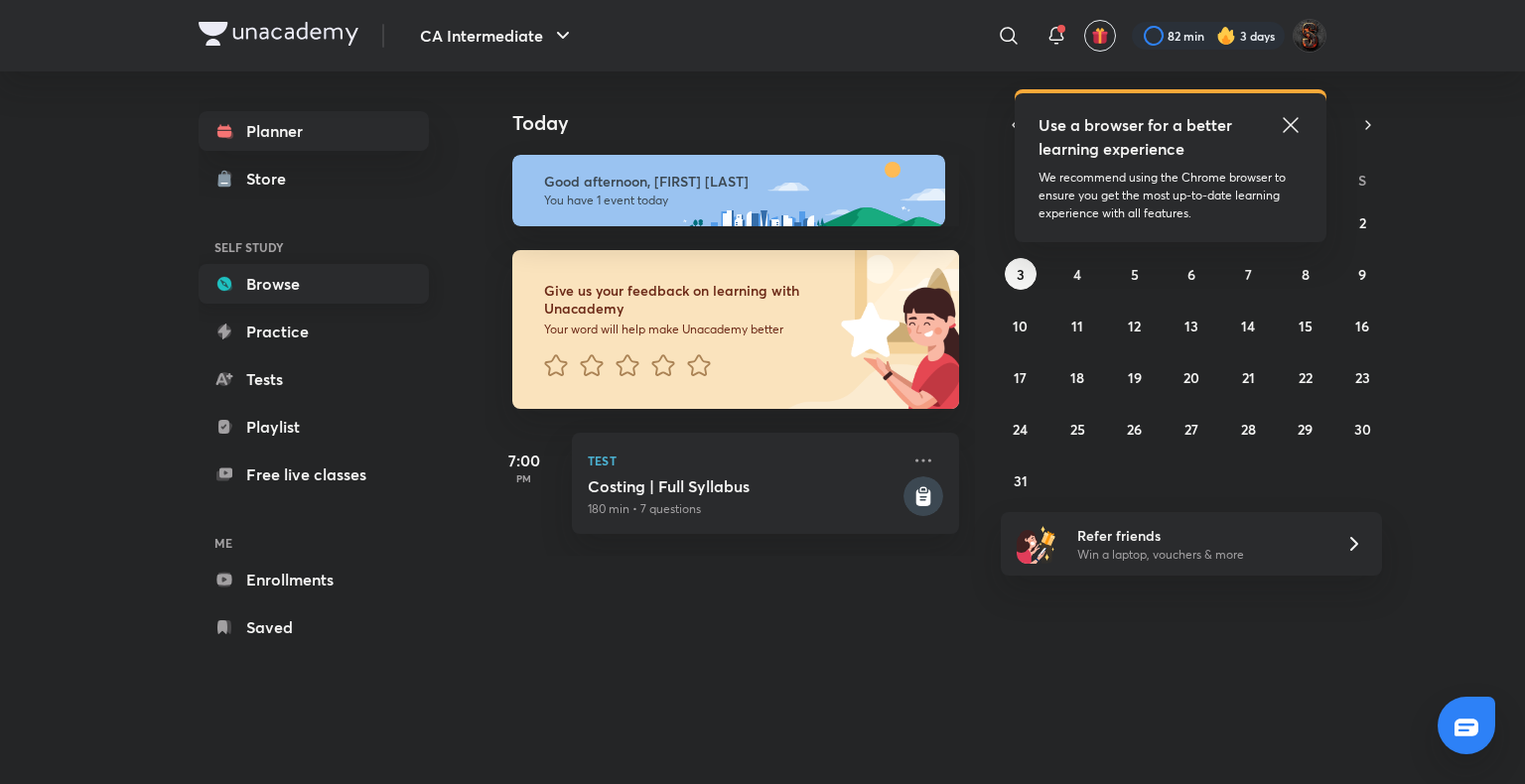 click on "Browse" at bounding box center [314, 284] 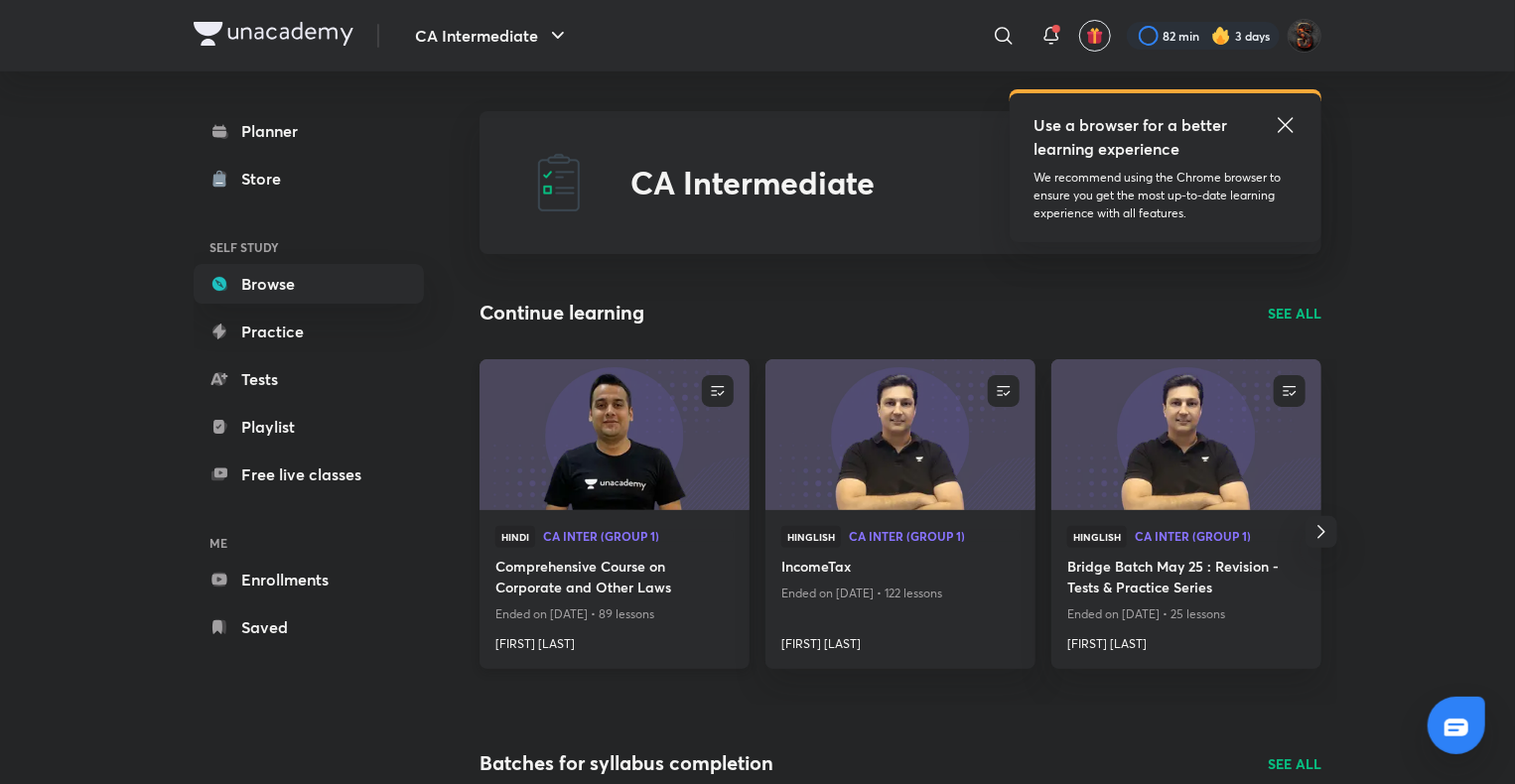 click at bounding box center (614, 434) 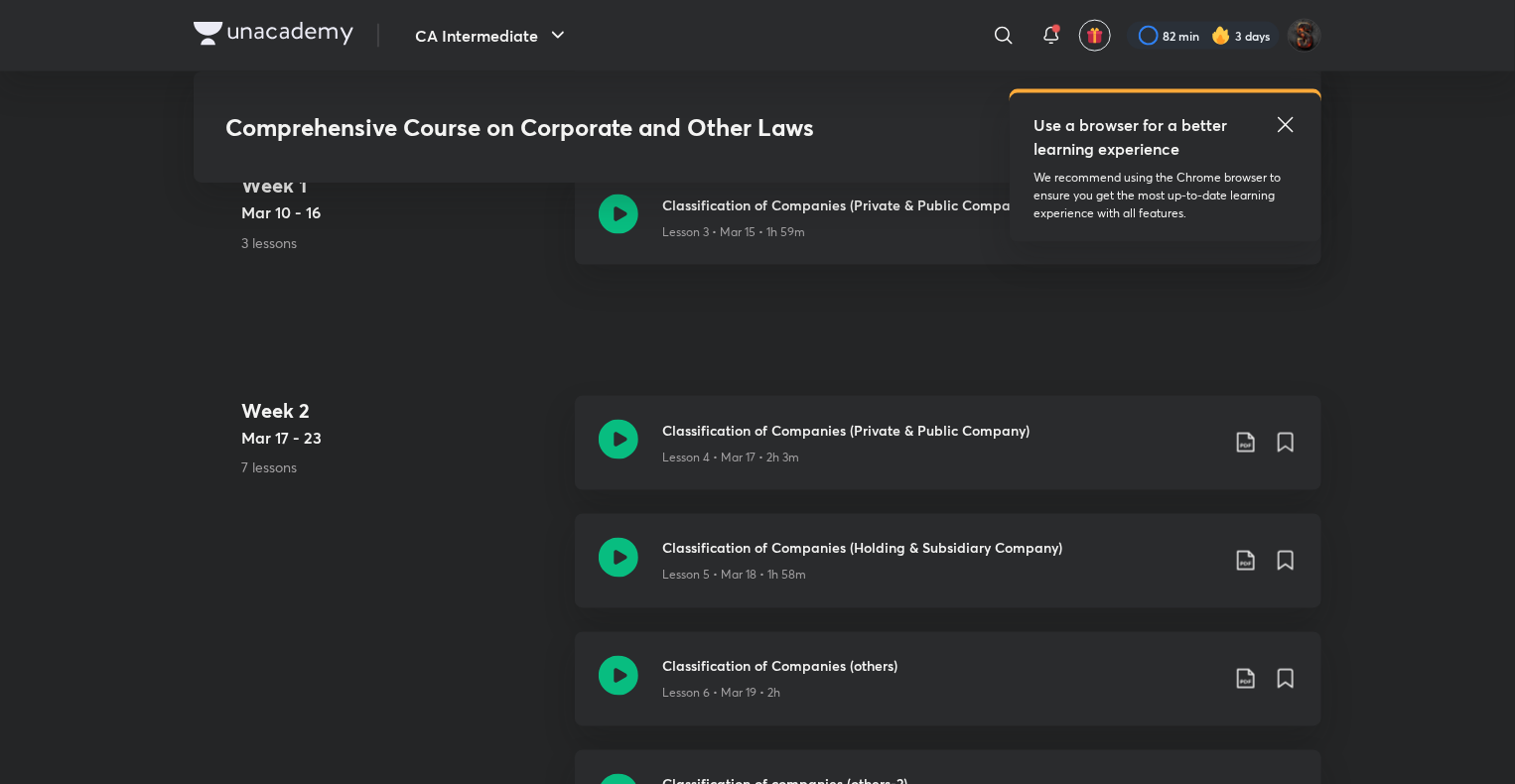 scroll, scrollTop: 1432, scrollLeft: 0, axis: vertical 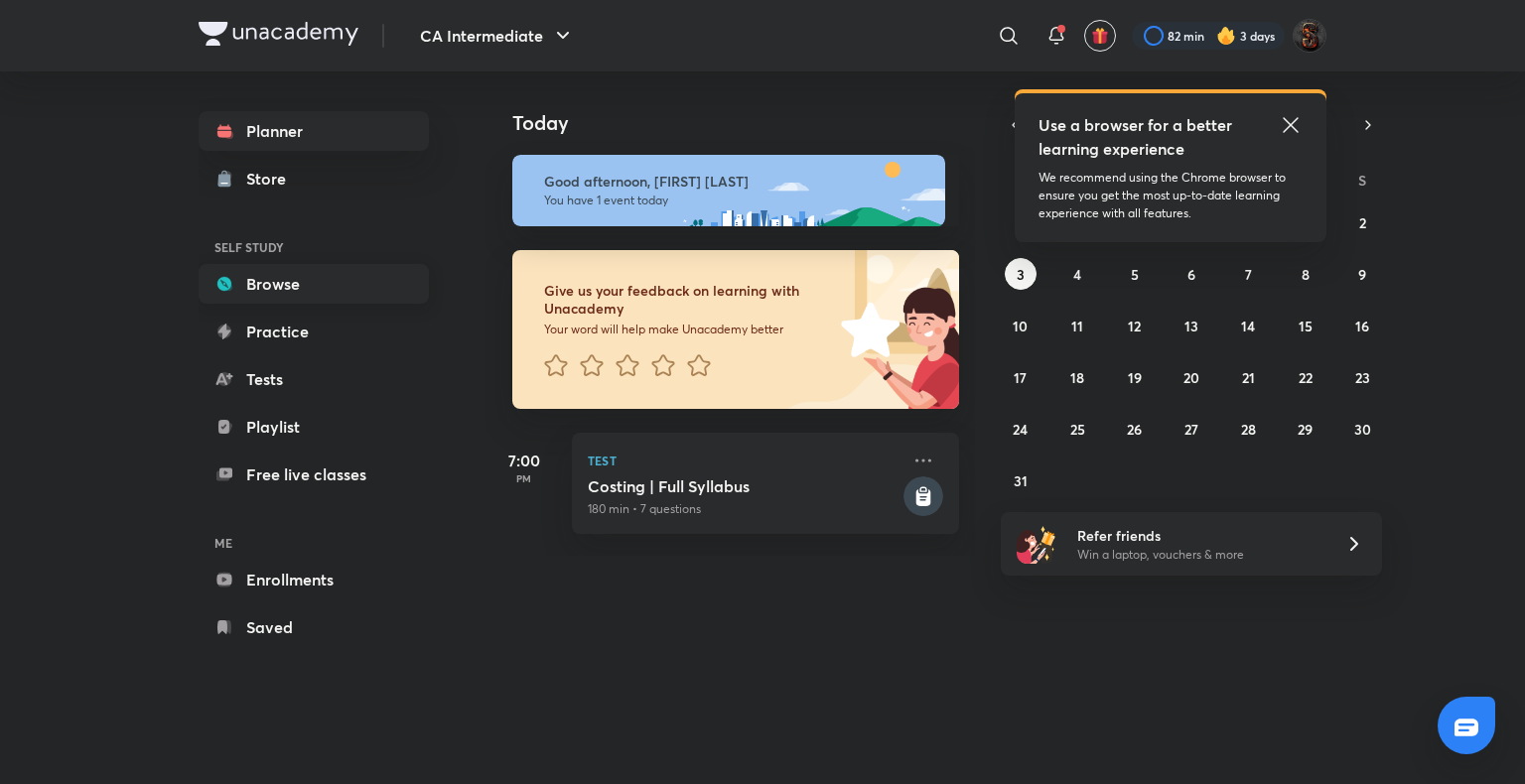 click on "Browse" at bounding box center (314, 284) 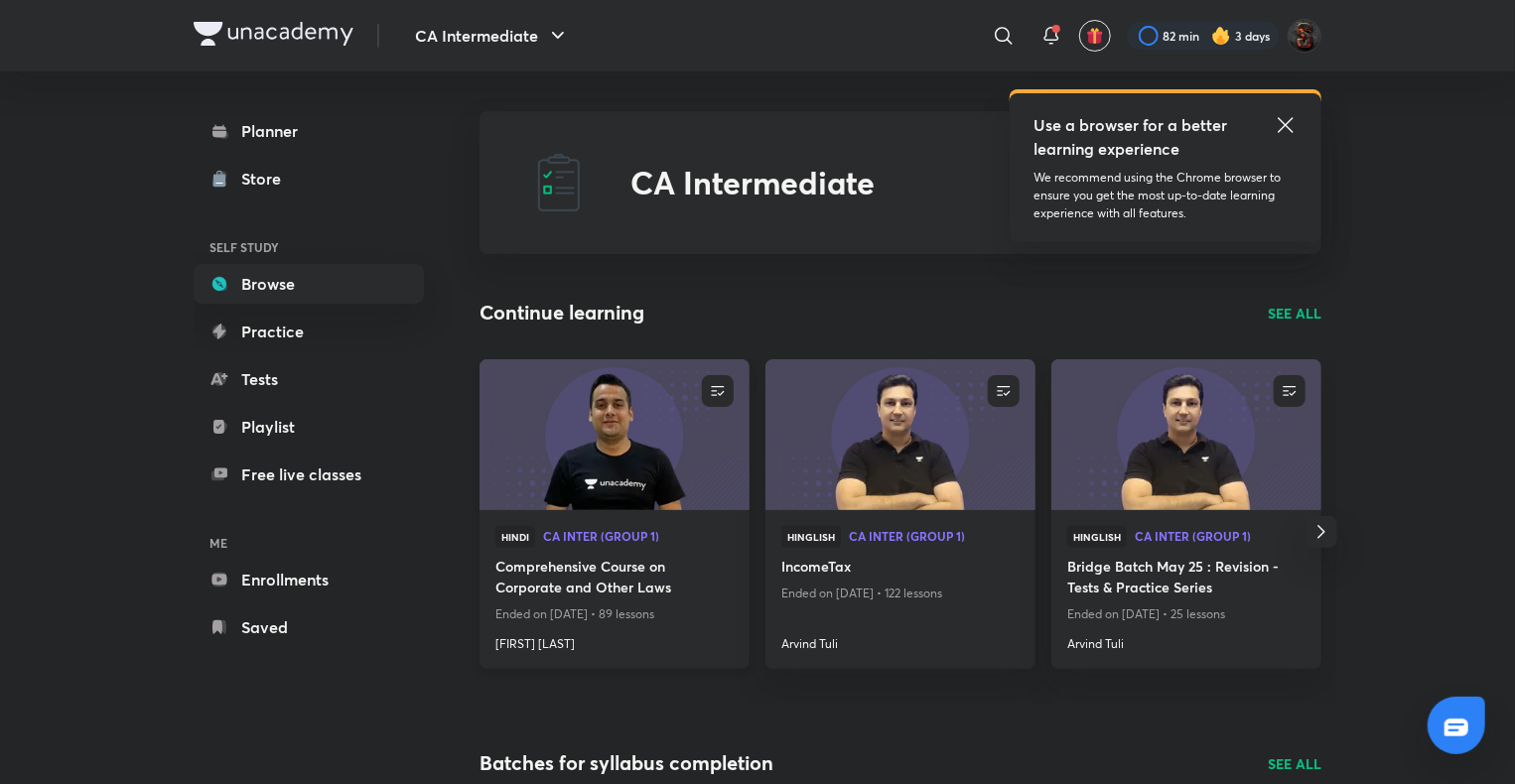 click at bounding box center [614, 434] 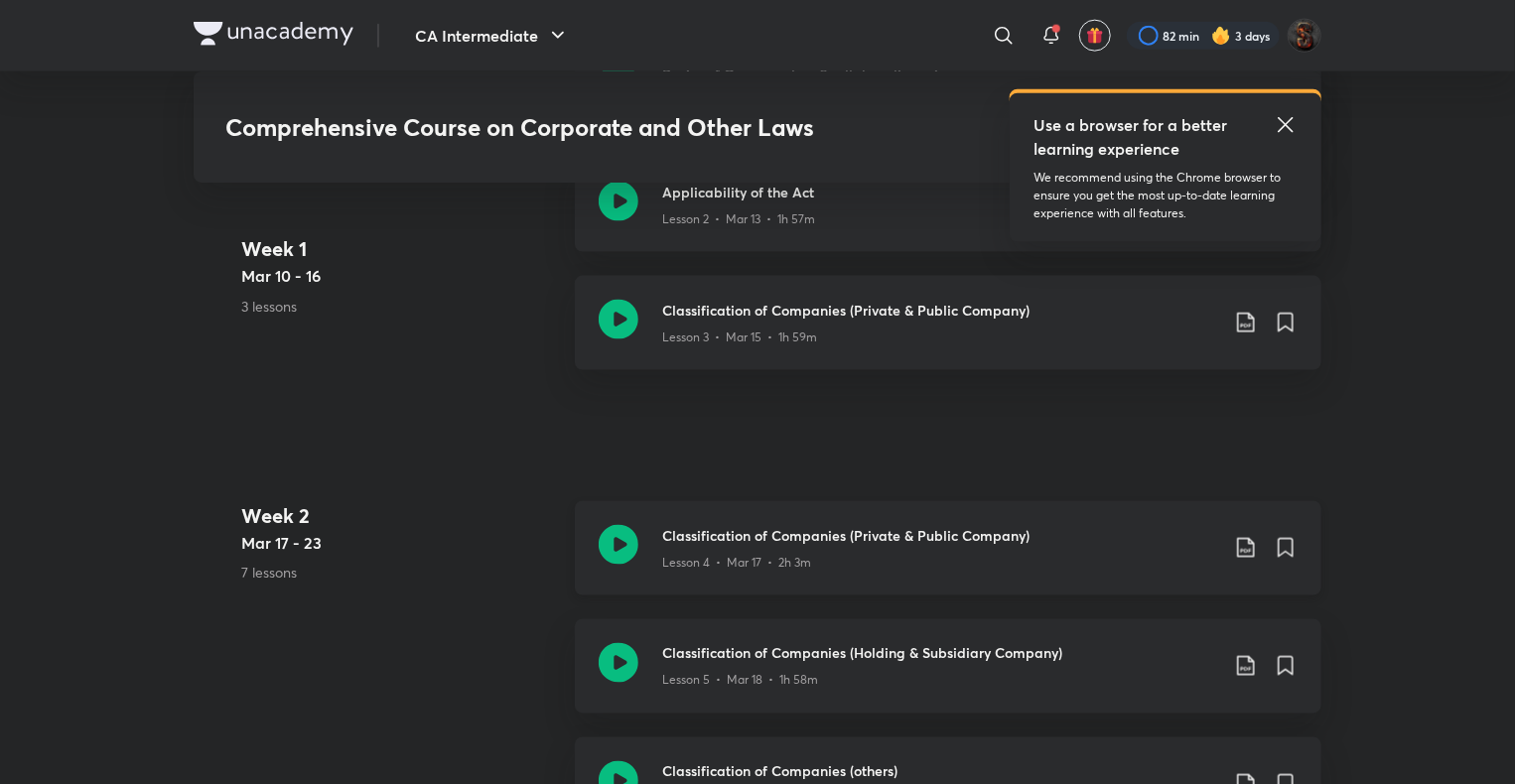 scroll, scrollTop: 1330, scrollLeft: 0, axis: vertical 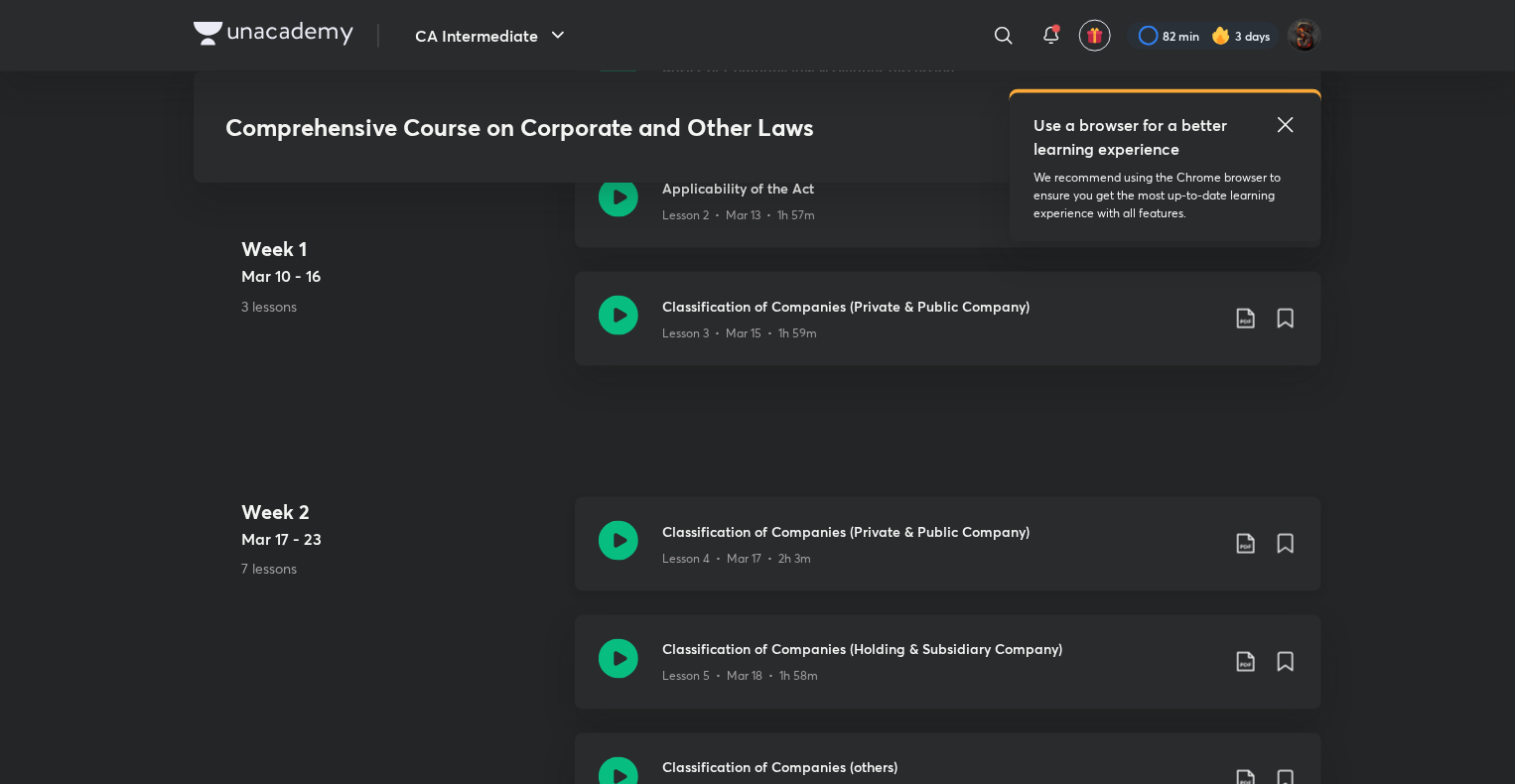 click on "Classification of Companies (Private & Public Company)" at bounding box center (940, 531) 